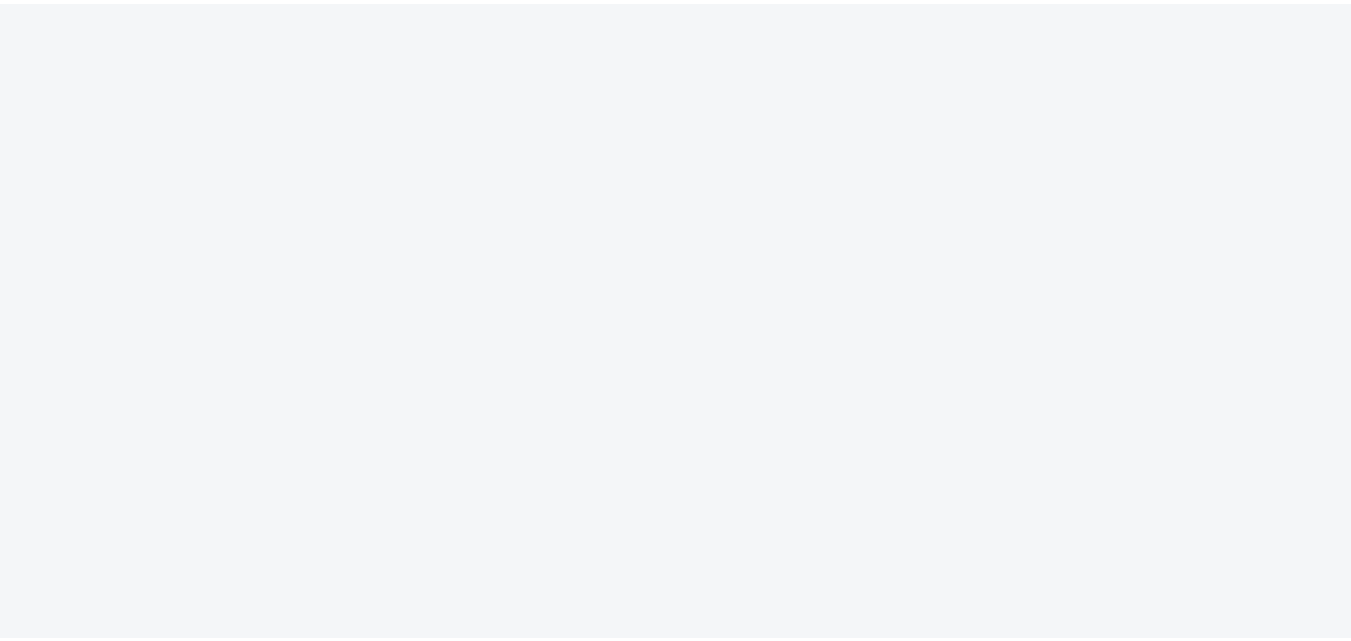 scroll, scrollTop: 0, scrollLeft: 0, axis: both 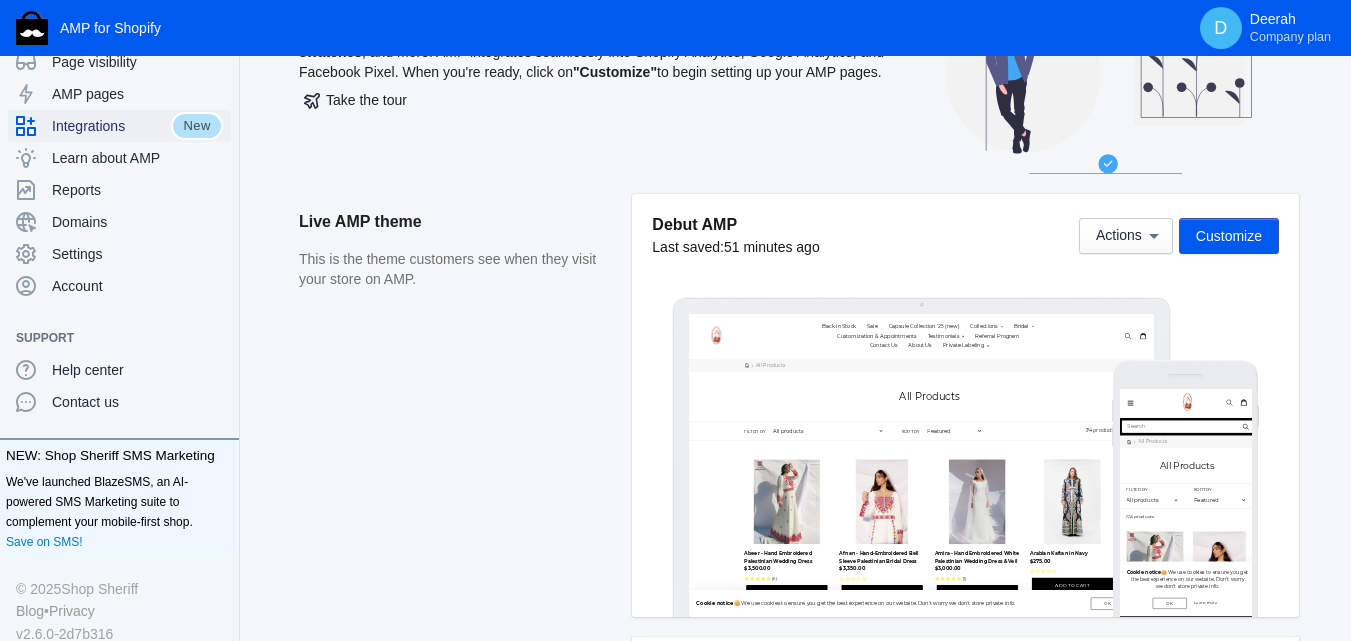click on "Integrations" at bounding box center [111, 126] 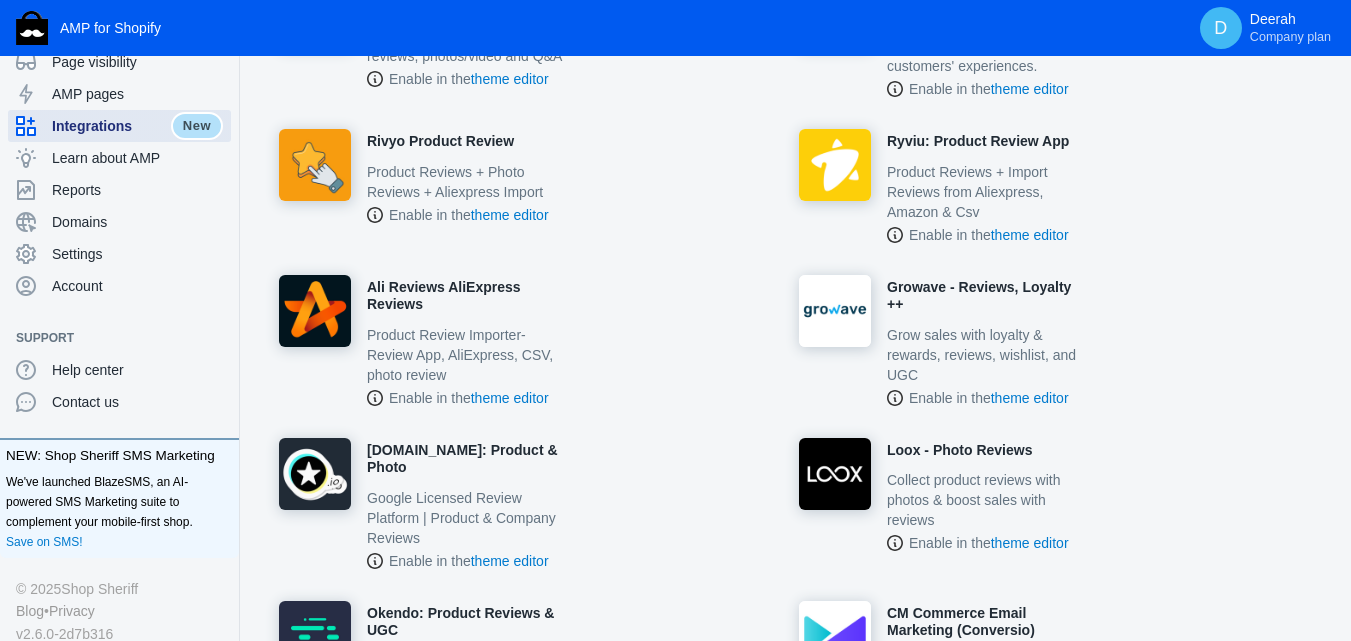 scroll, scrollTop: 1650, scrollLeft: 0, axis: vertical 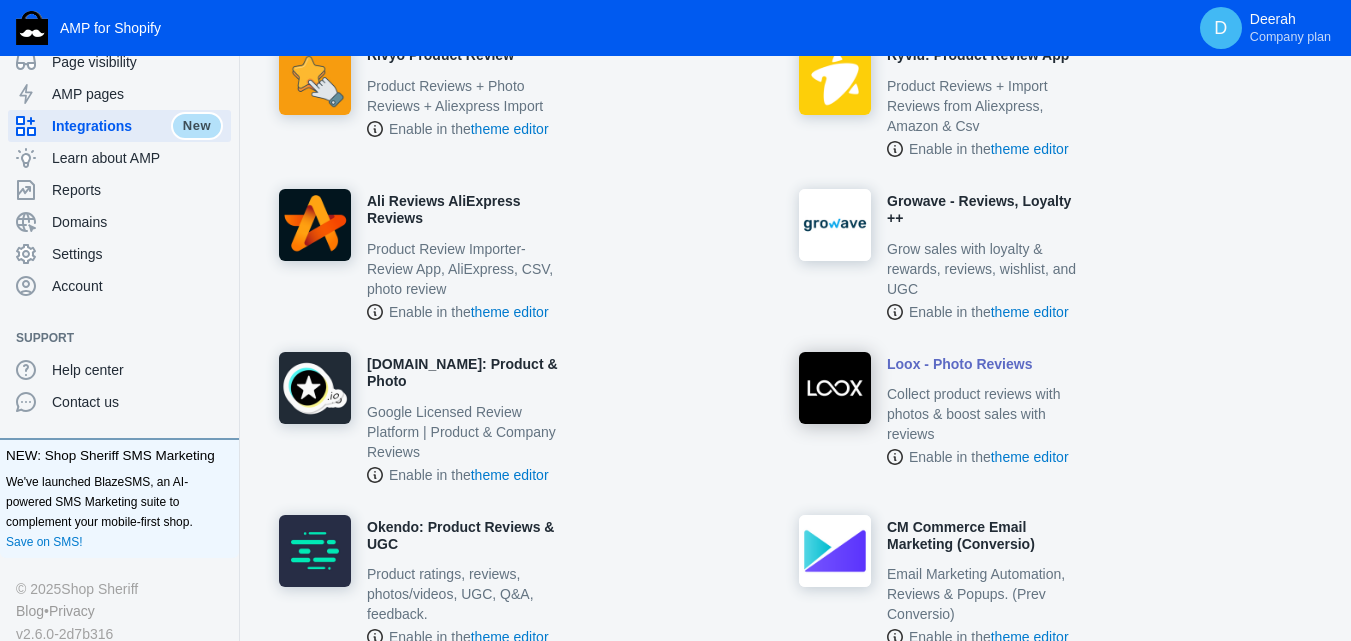 click on "Loox - Photo Reviews" 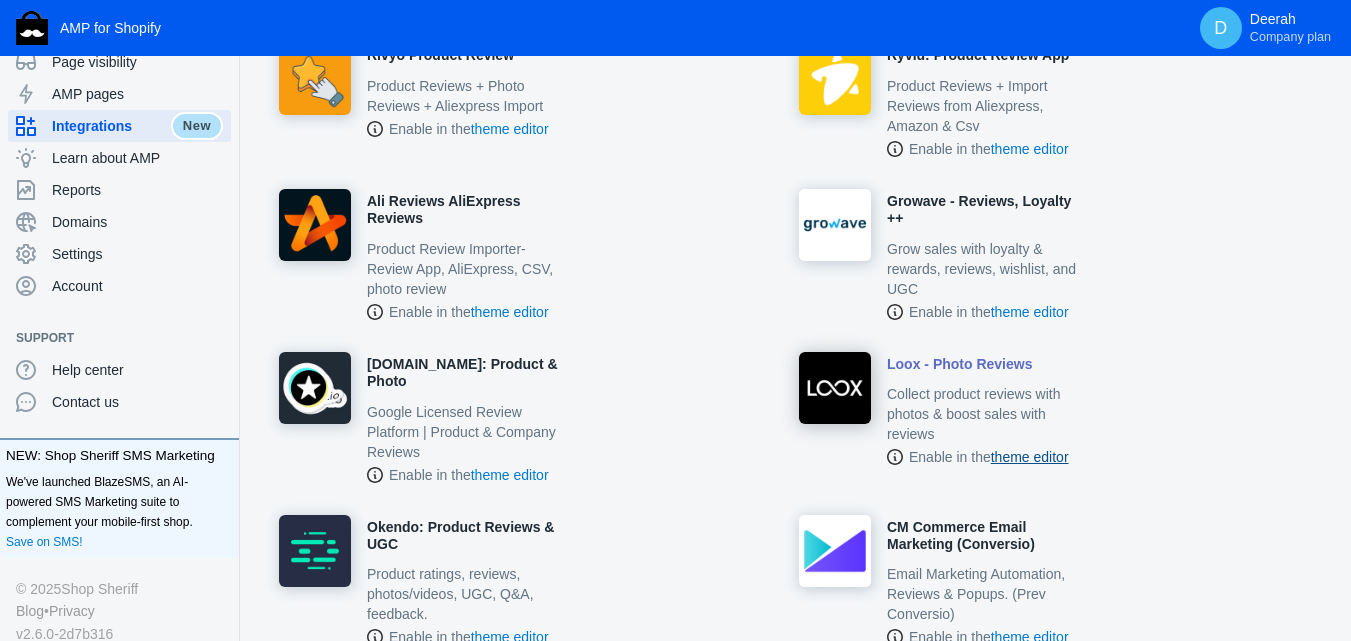 click on "theme editor" 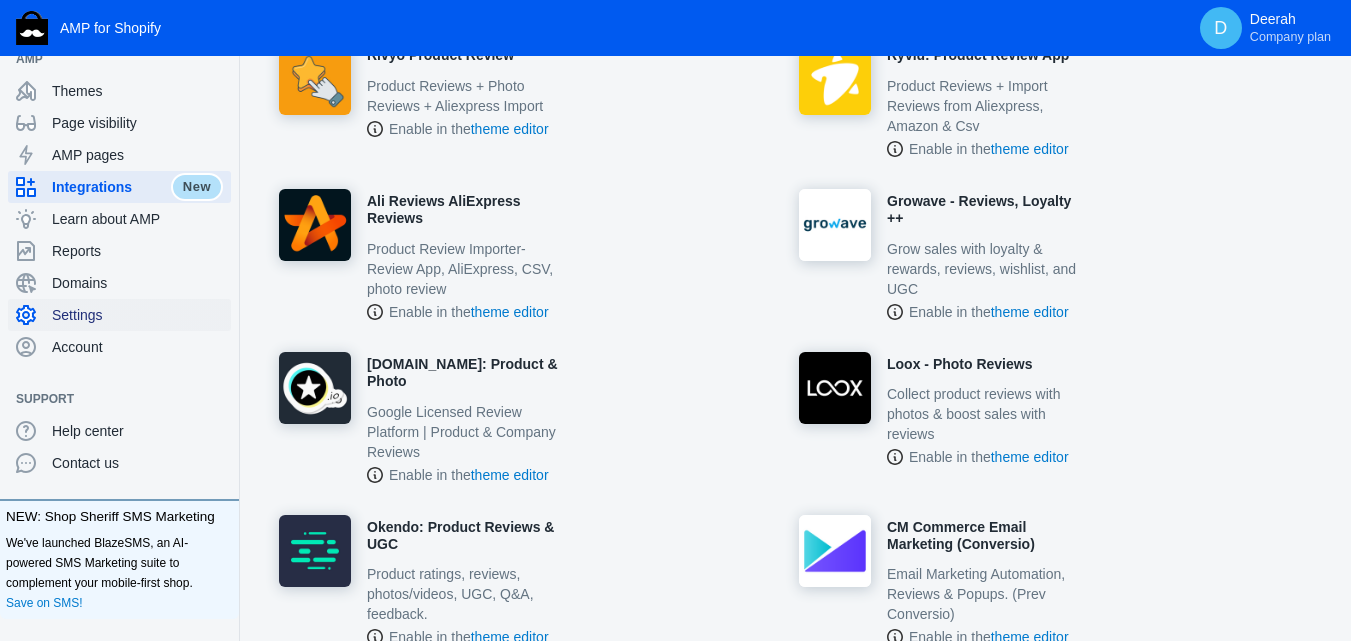 scroll, scrollTop: 0, scrollLeft: 0, axis: both 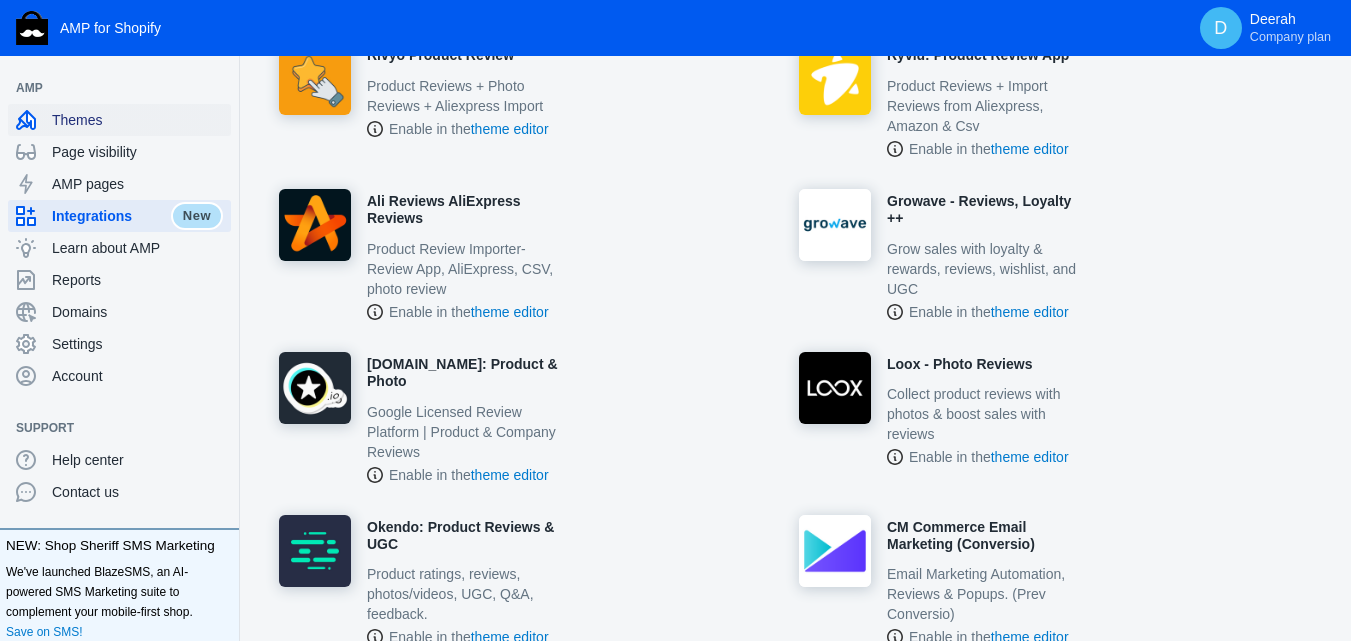 click on "Themes" 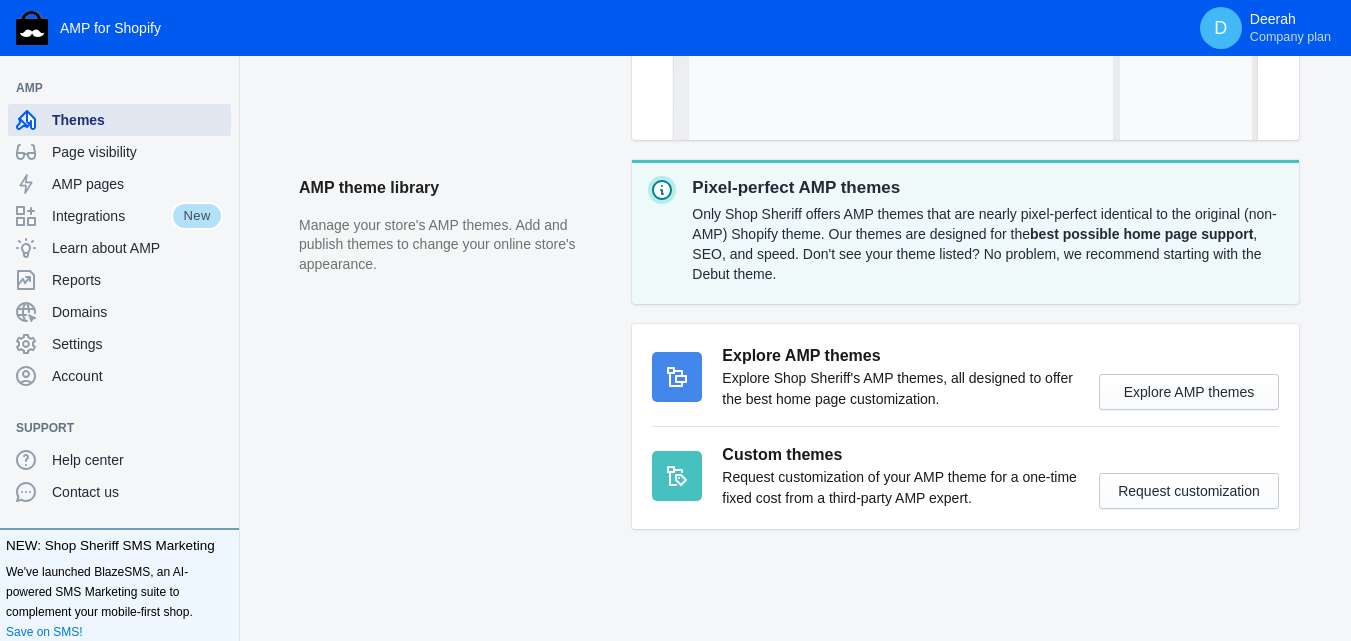 scroll, scrollTop: 0, scrollLeft: 0, axis: both 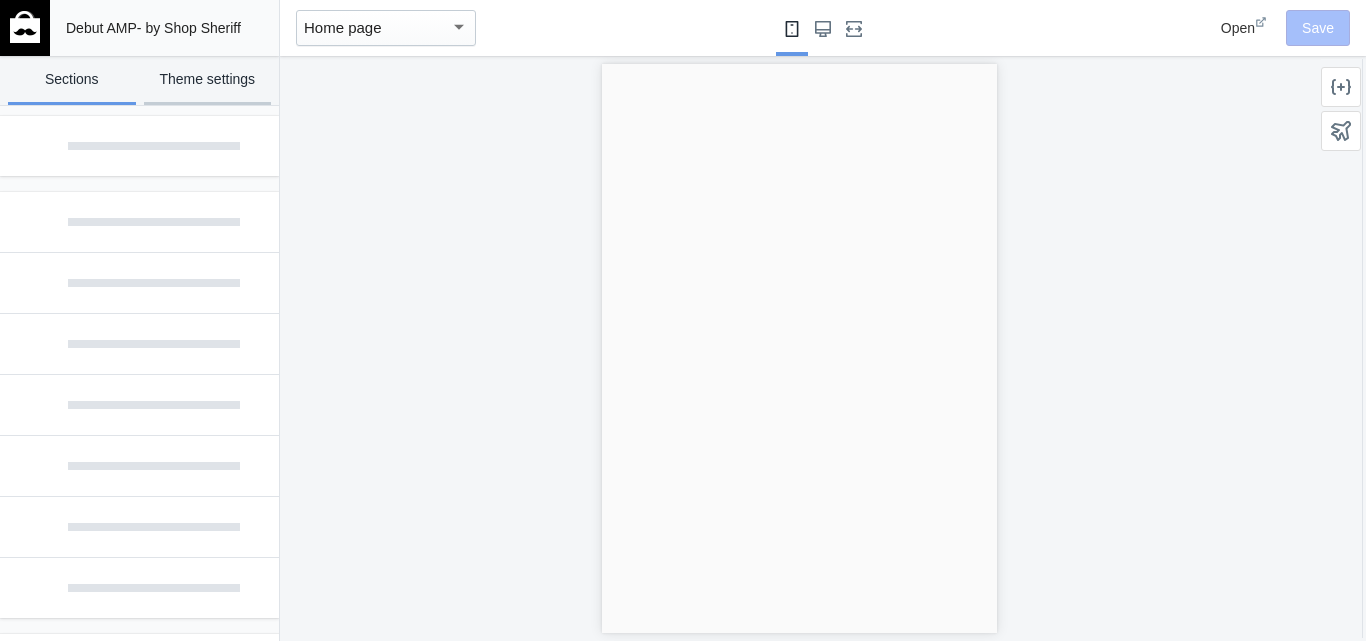 click on "Theme settings" at bounding box center (208, 80) 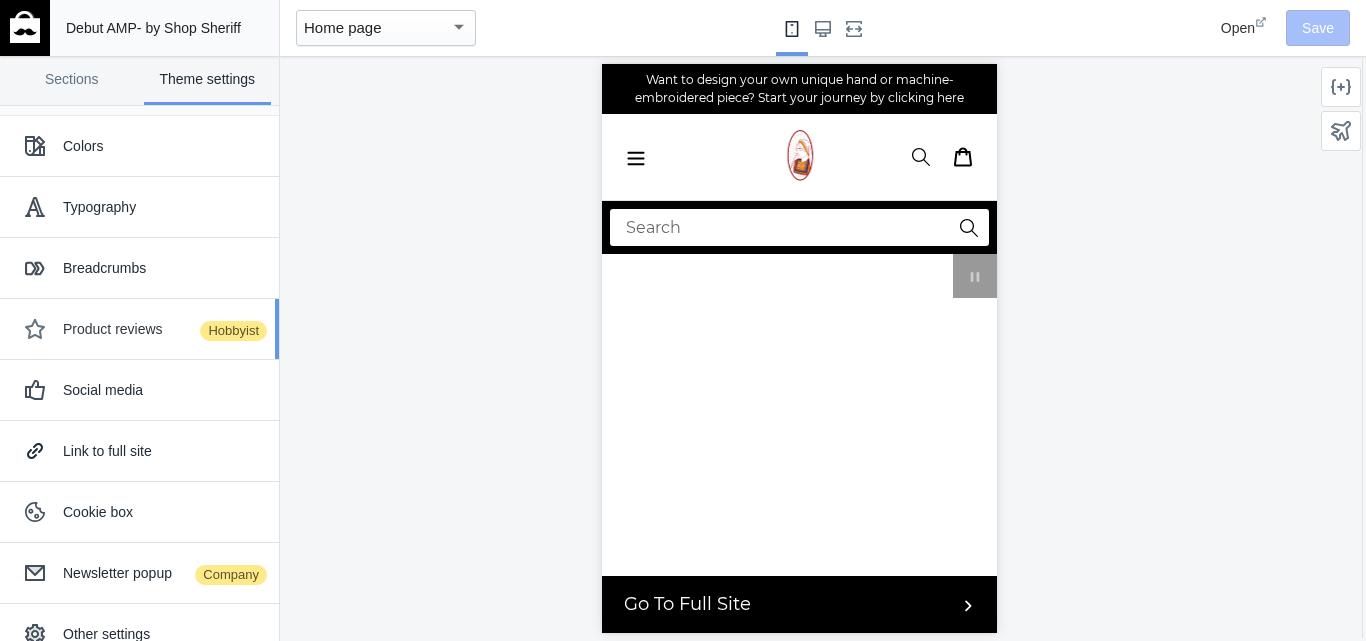 scroll, scrollTop: 0, scrollLeft: 0, axis: both 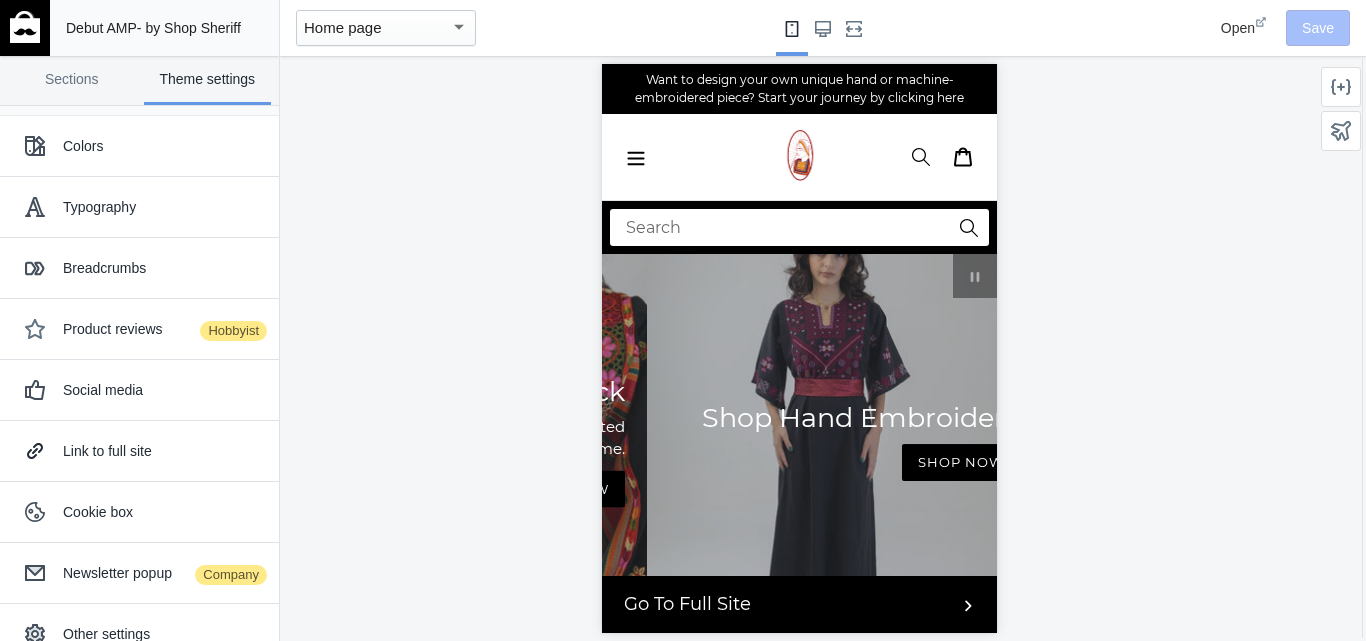 click on "Theme settings" at bounding box center [208, 80] 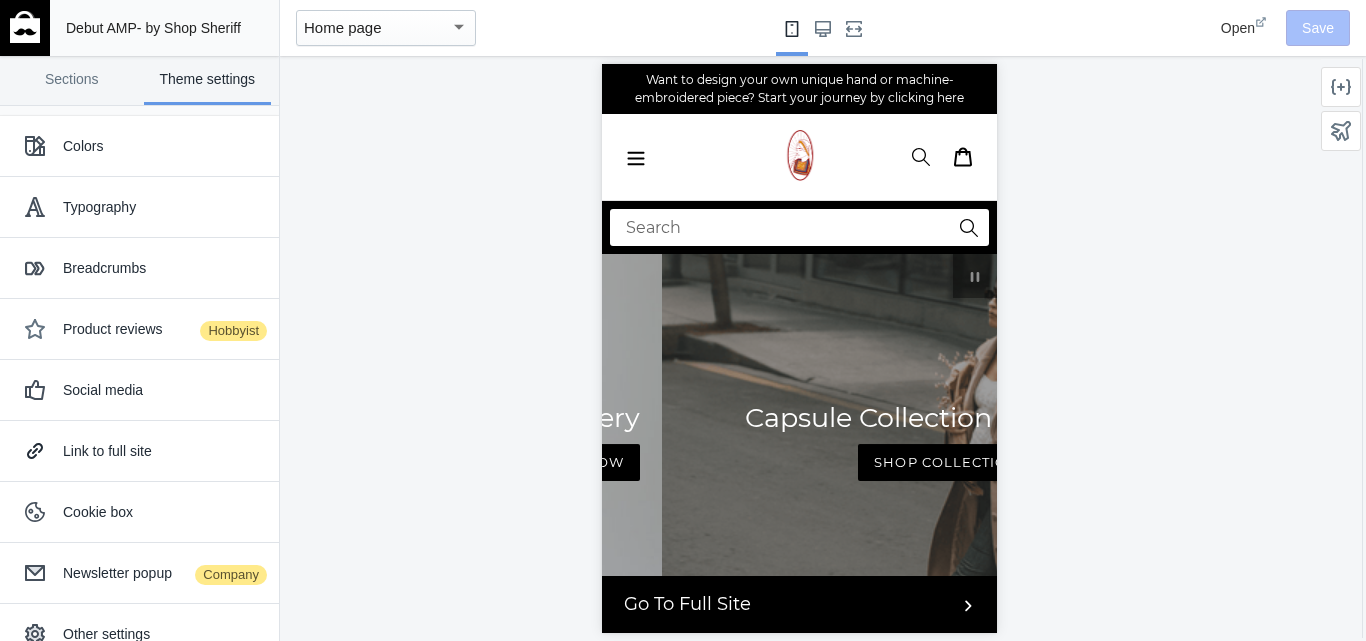 scroll, scrollTop: 0, scrollLeft: 1140, axis: horizontal 